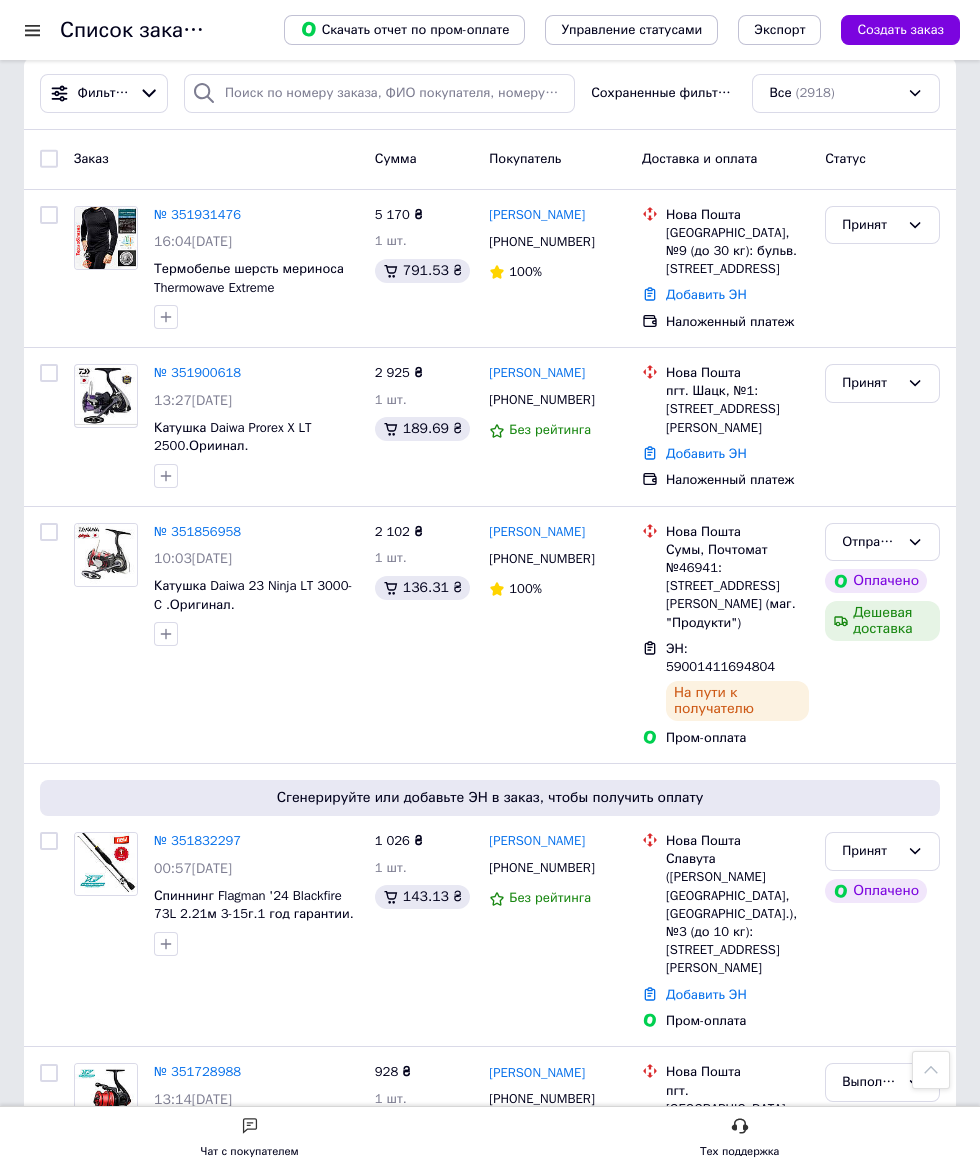 scroll, scrollTop: 0, scrollLeft: 0, axis: both 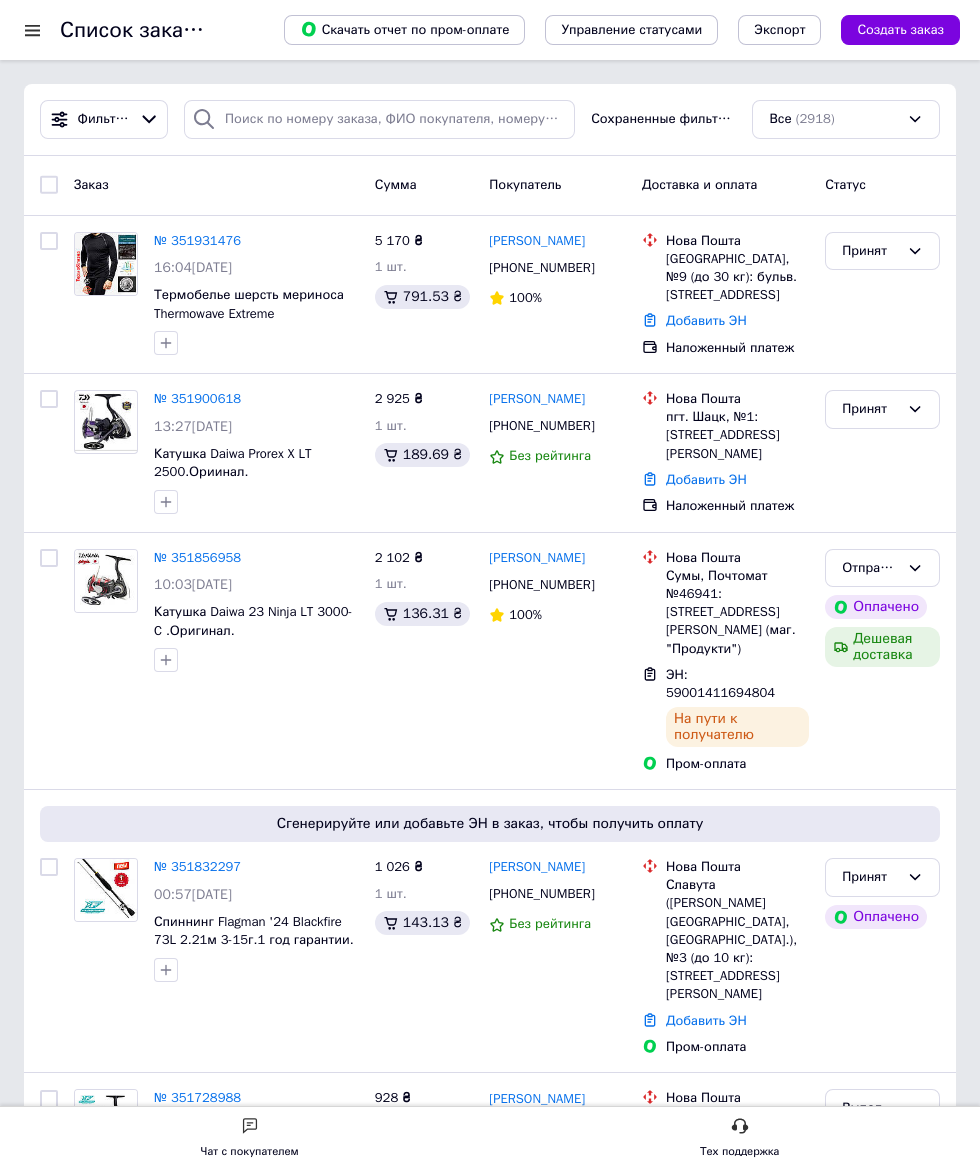 click at bounding box center [32, 30] 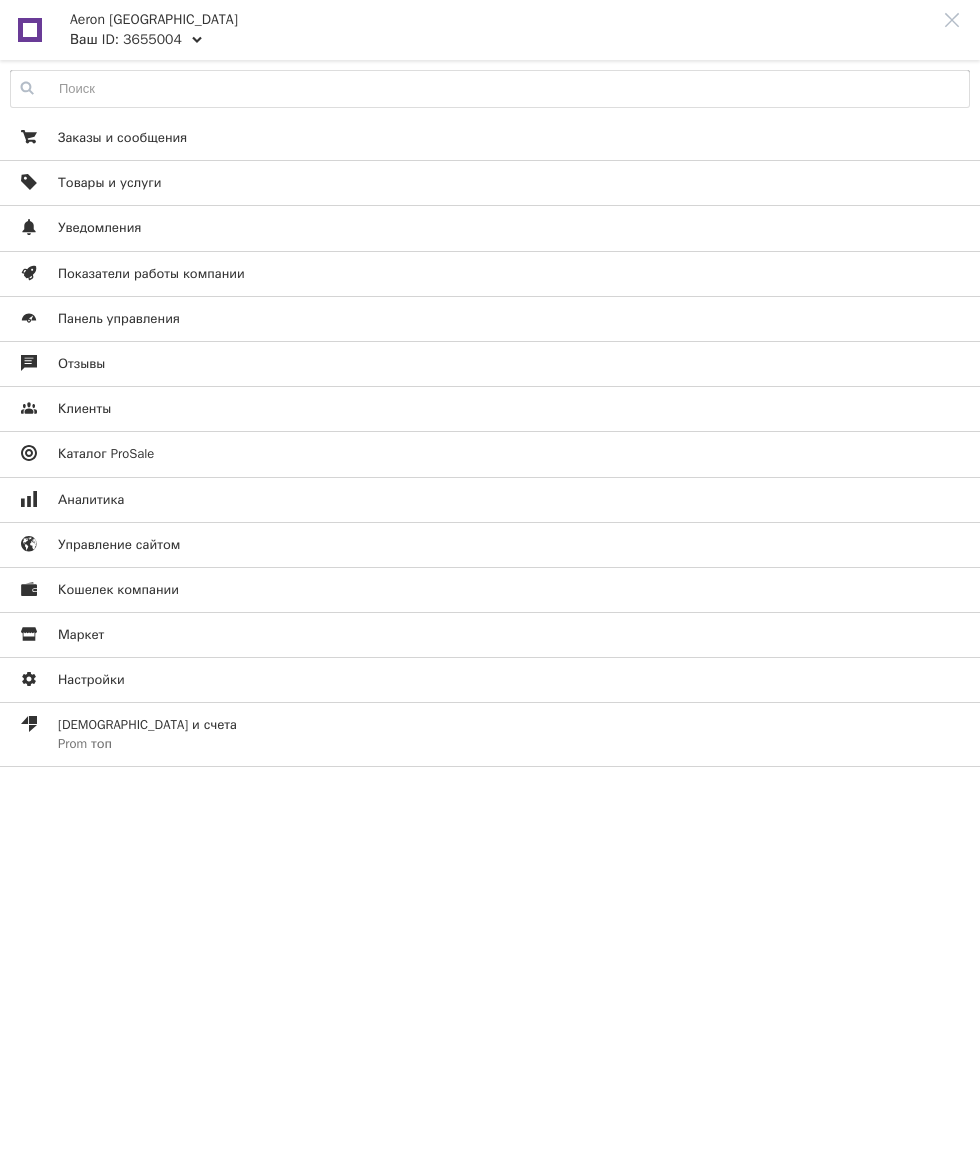 click on "Показатели работы компании" at bounding box center [151, 274] 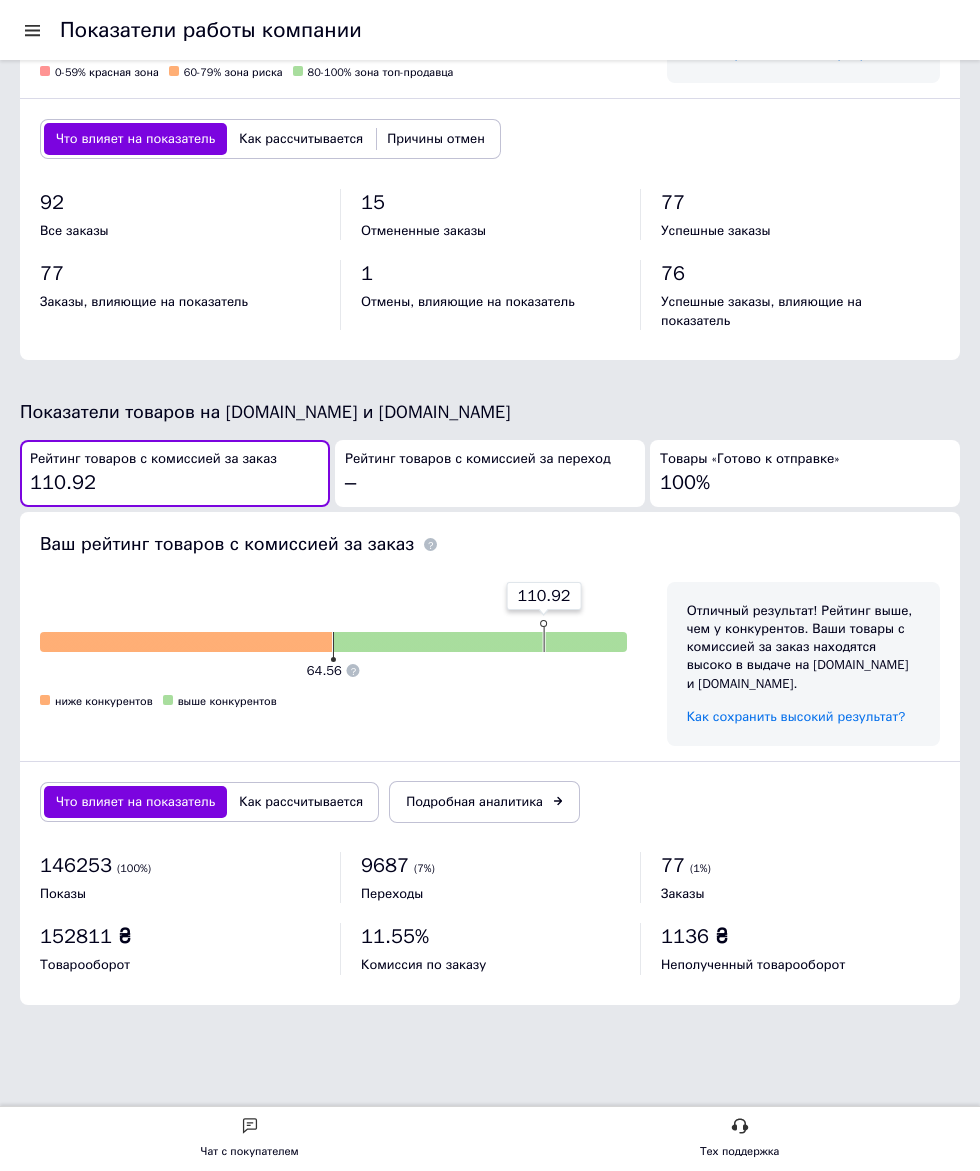 scroll, scrollTop: 1087, scrollLeft: 0, axis: vertical 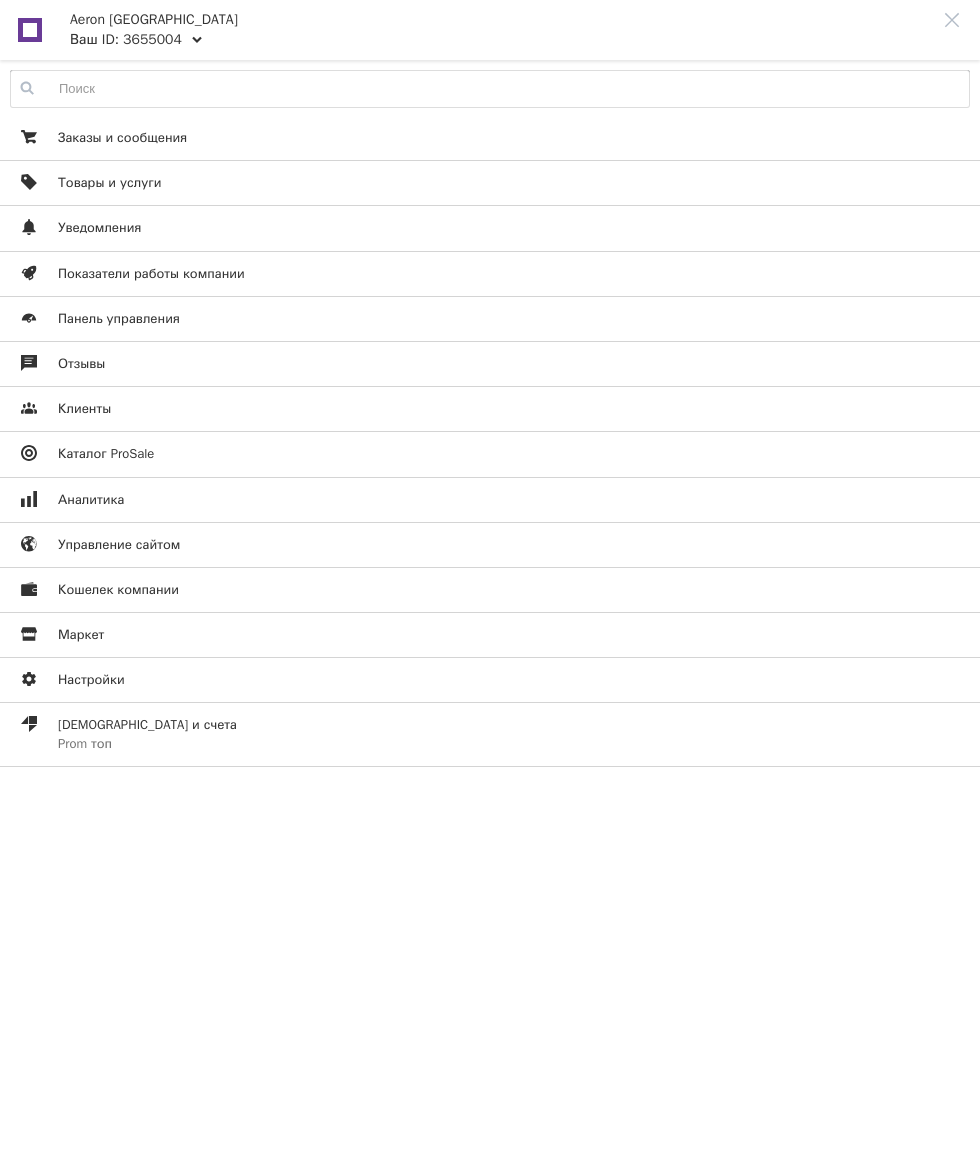 click on "Каталог ProSale" at bounding box center (106, 454) 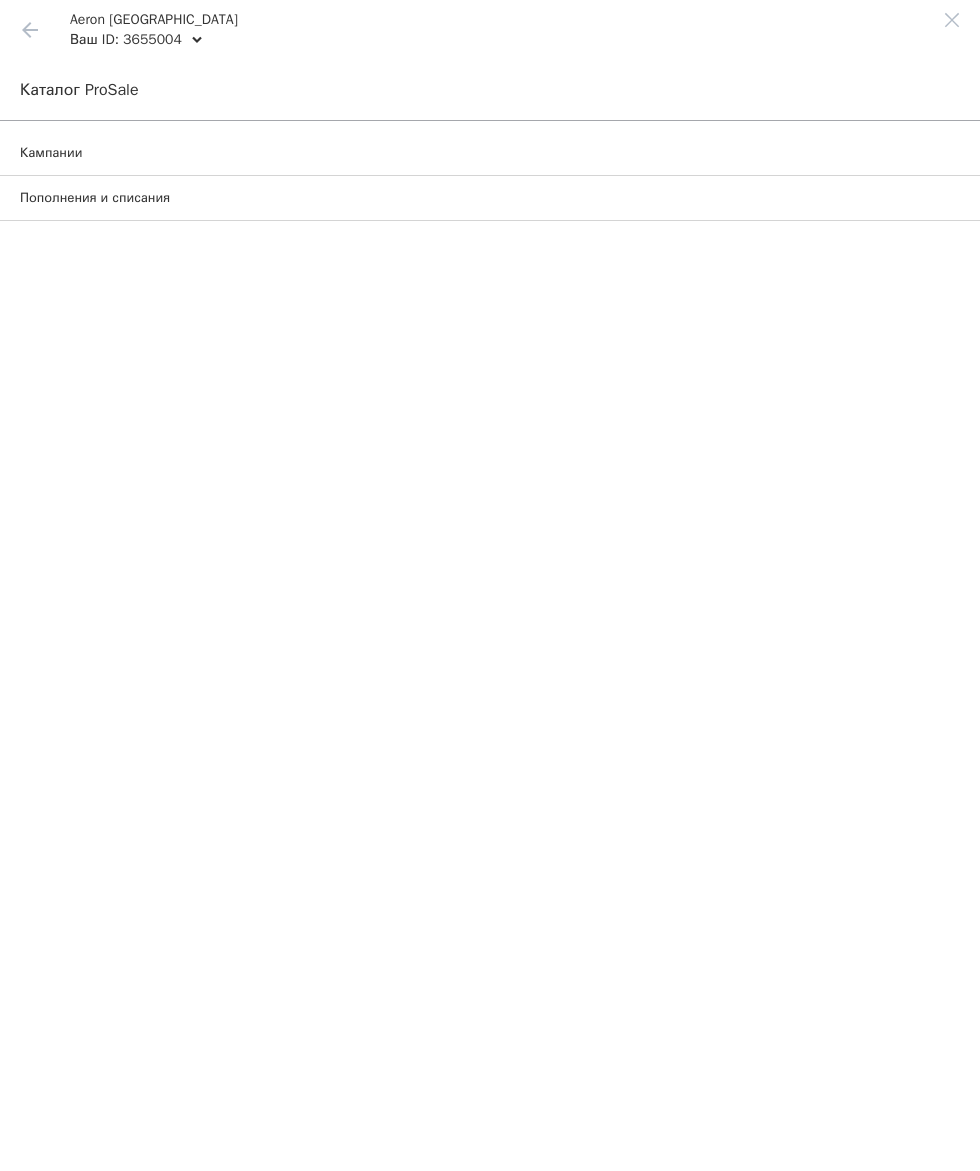 click on "Кампании" at bounding box center [490, 153] 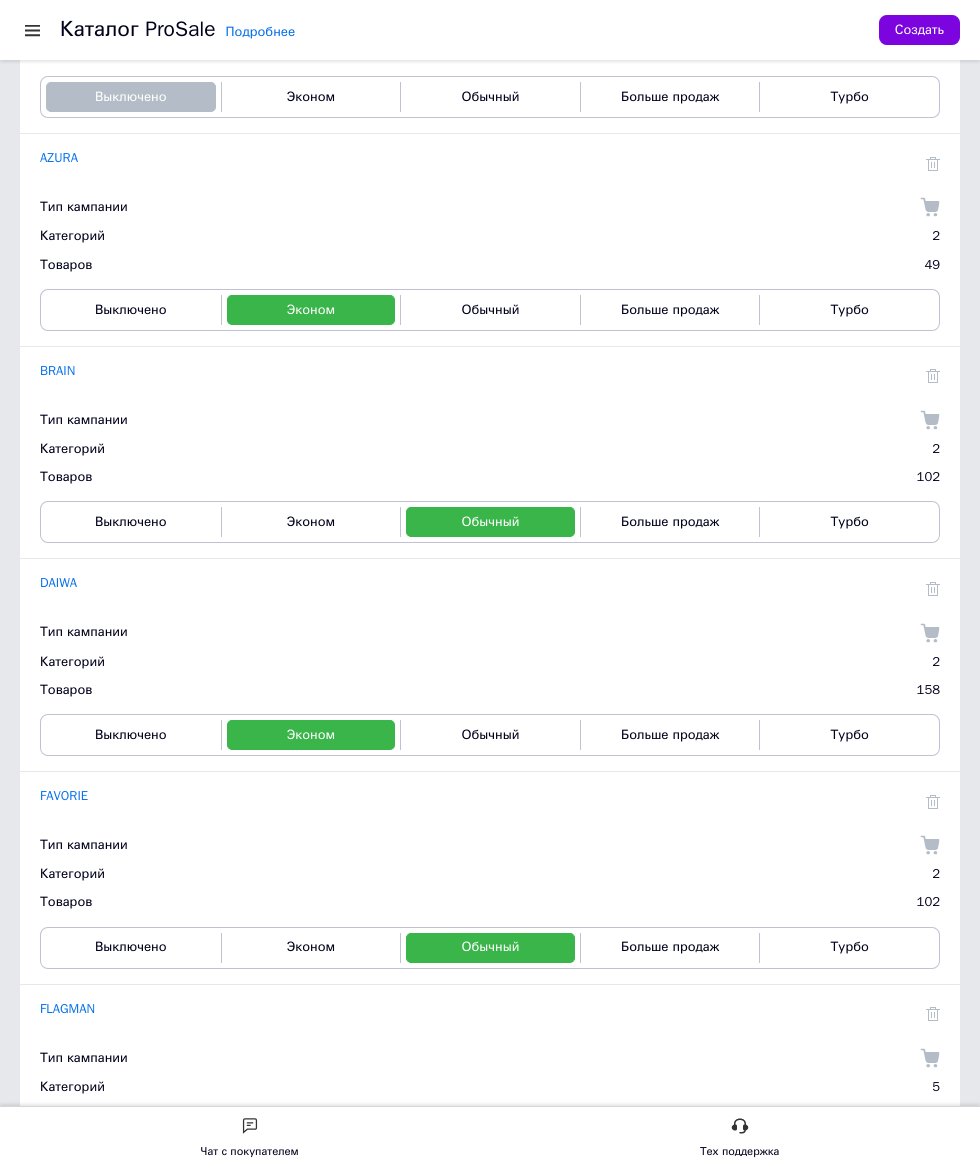scroll, scrollTop: 641, scrollLeft: 0, axis: vertical 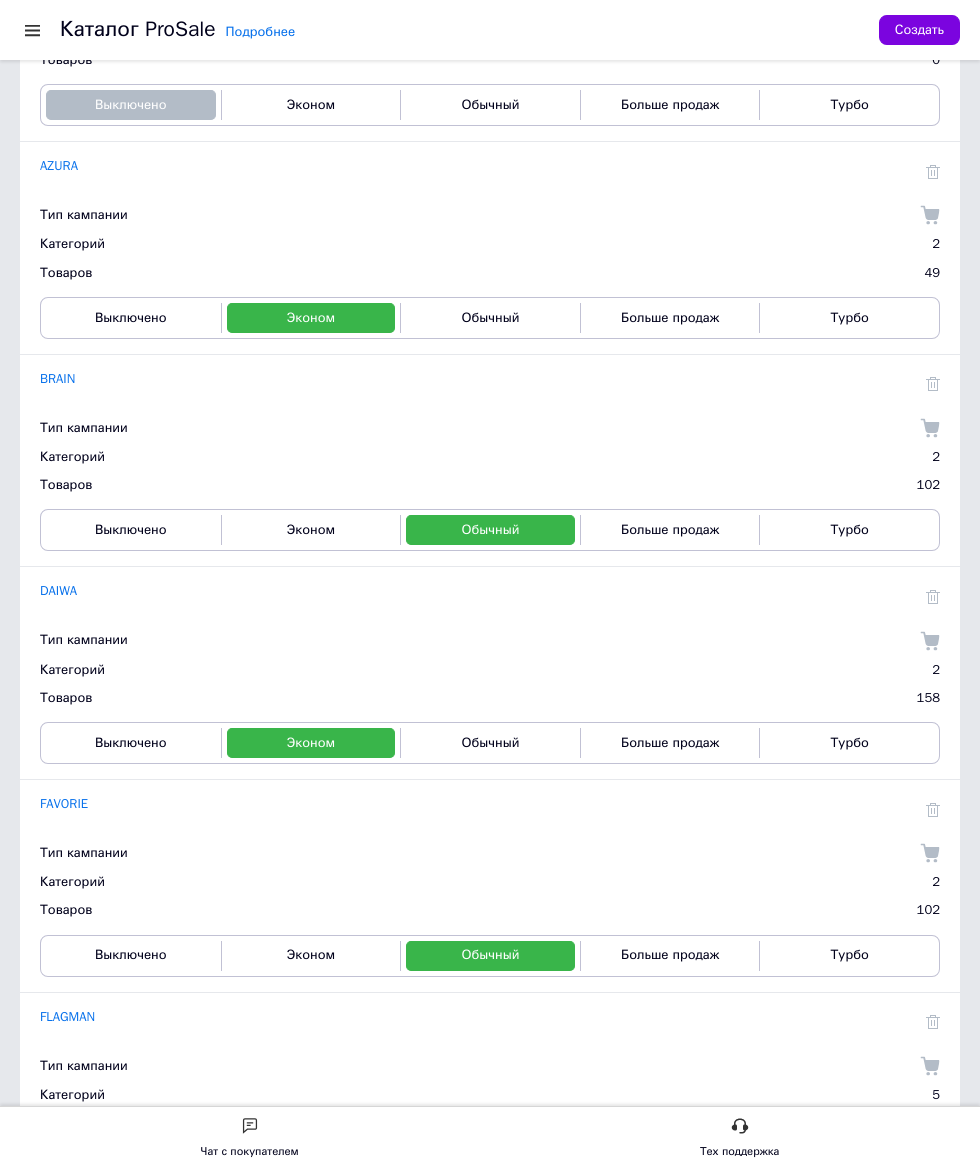 click on "Обычный" at bounding box center [490, 318] 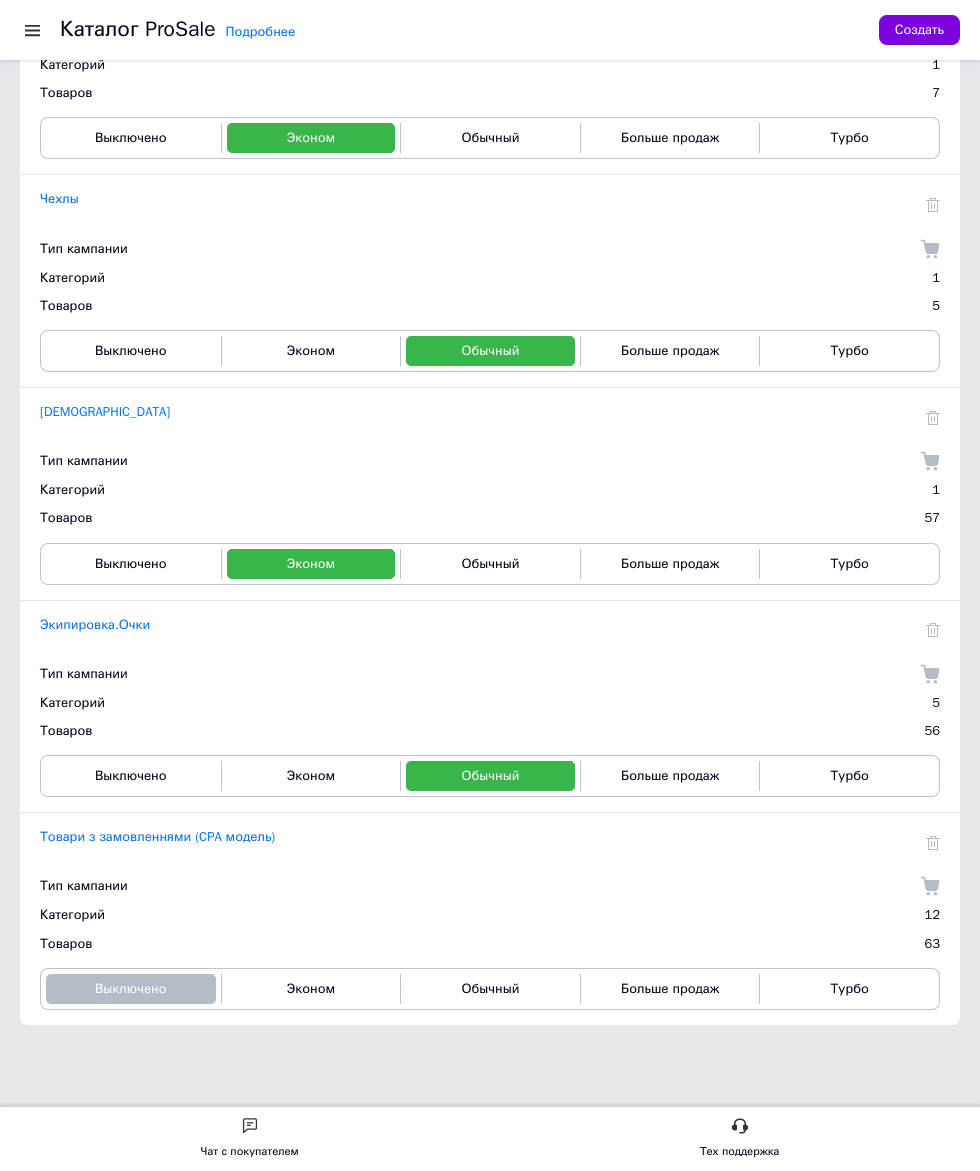 scroll, scrollTop: 4893, scrollLeft: 0, axis: vertical 